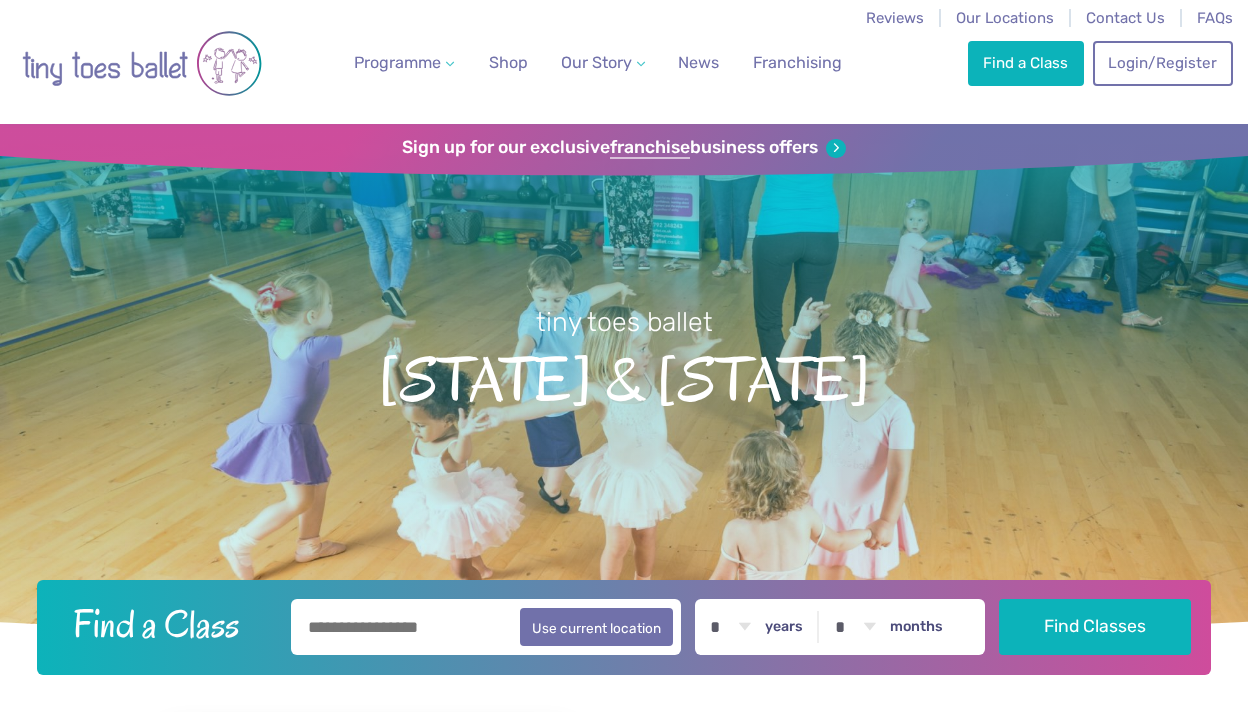 scroll, scrollTop: 0, scrollLeft: 0, axis: both 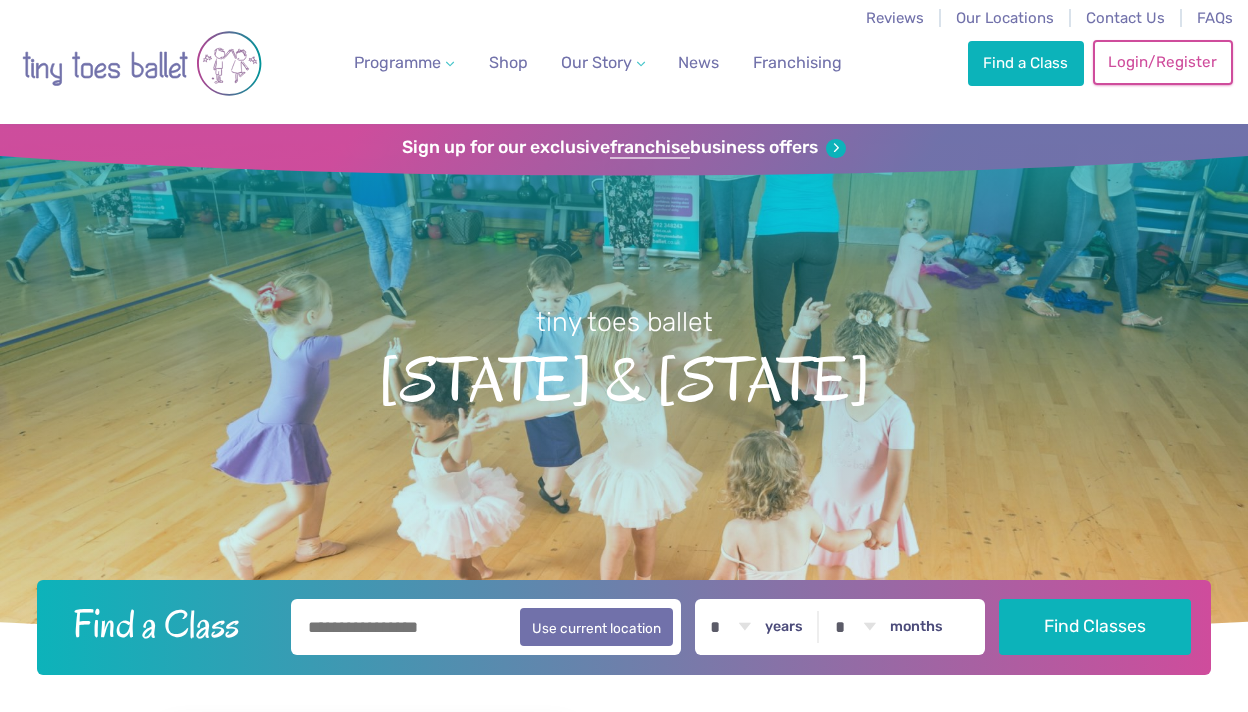 click on "Login/Register" at bounding box center [1163, 62] 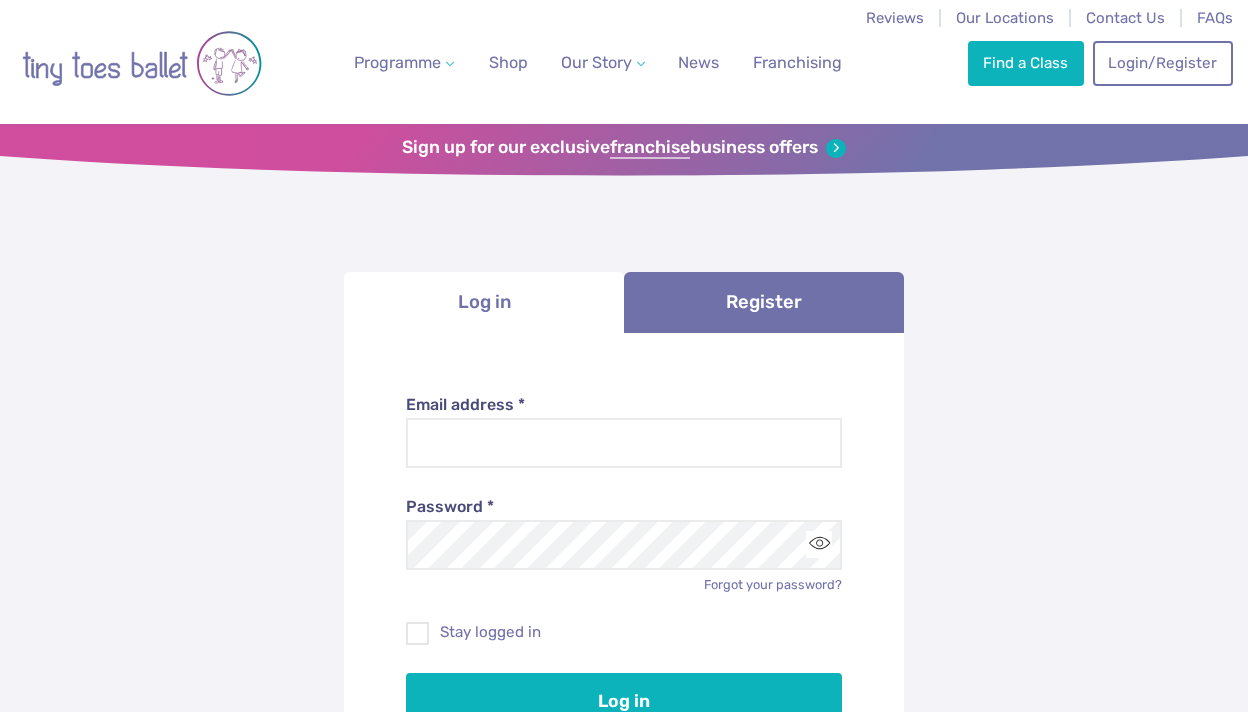 scroll, scrollTop: 0, scrollLeft: 0, axis: both 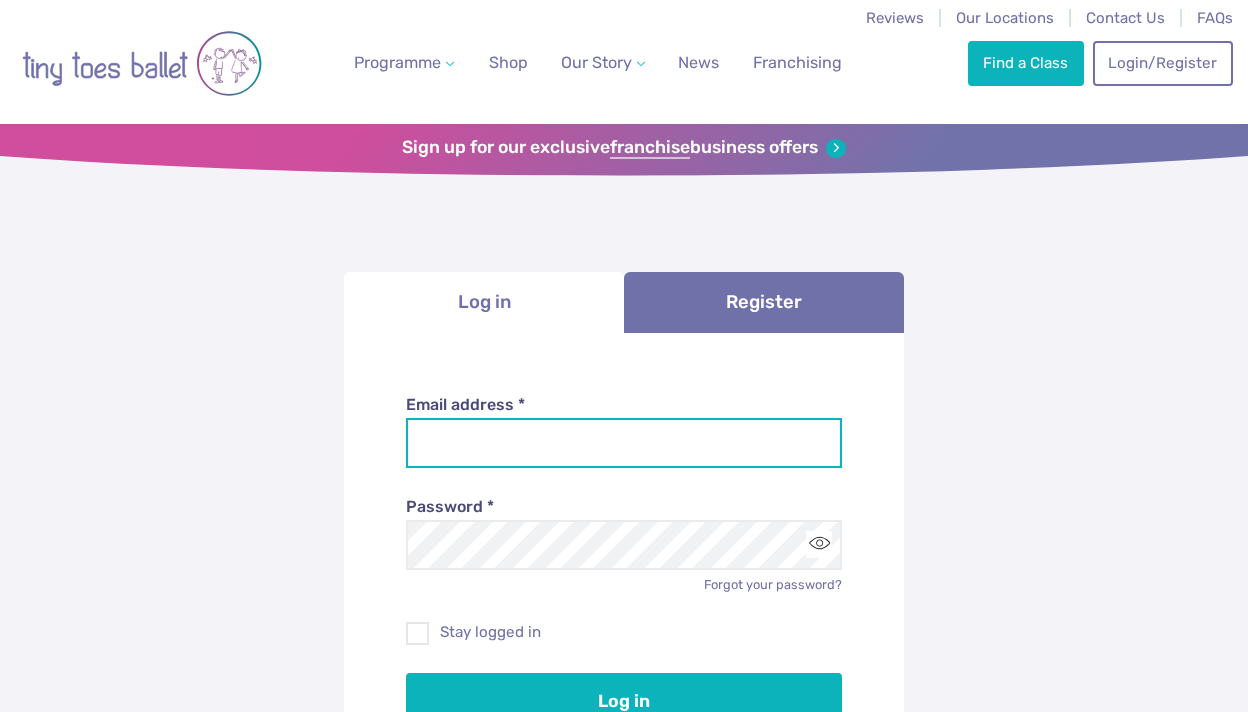type on "**********" 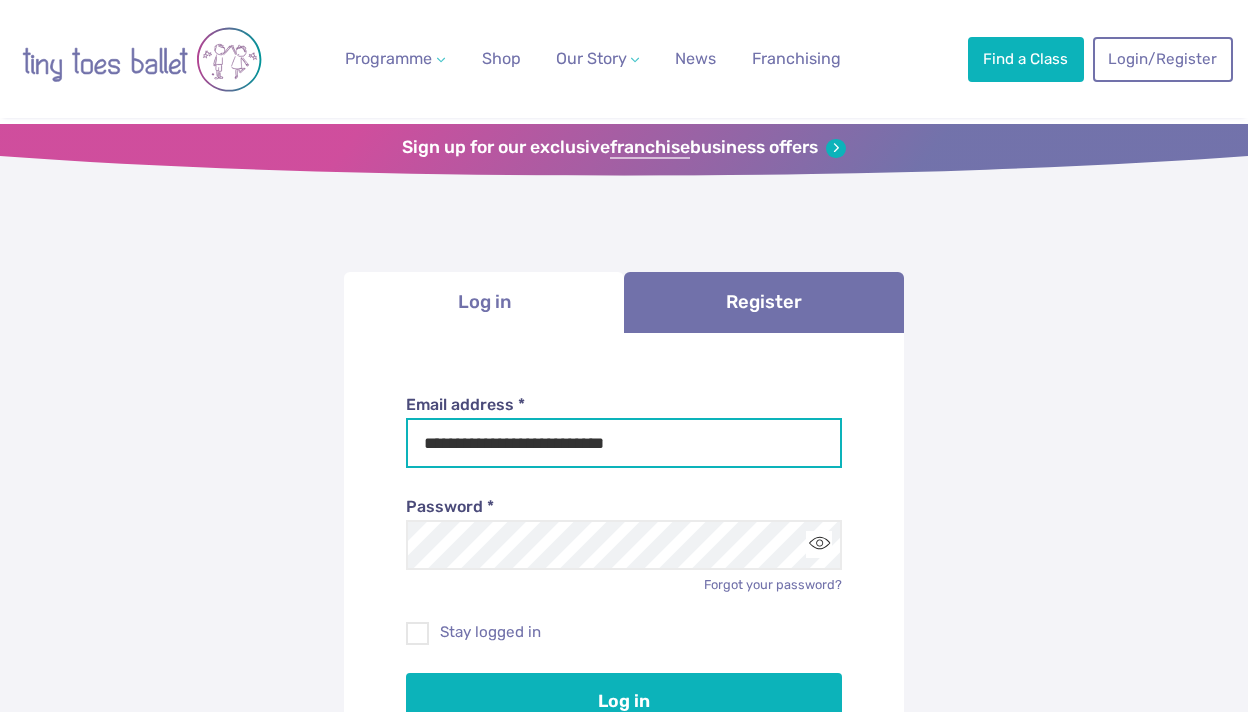scroll, scrollTop: 112, scrollLeft: 0, axis: vertical 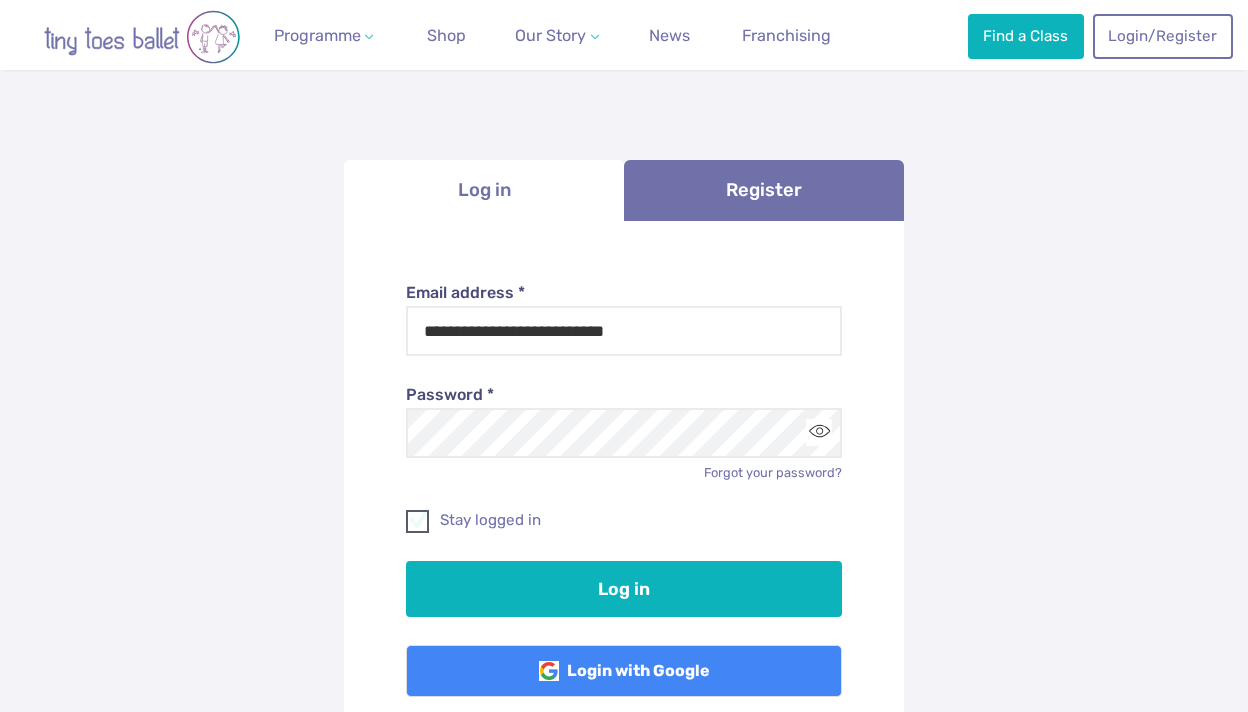 click on "Stay logged in" at bounding box center [624, 520] 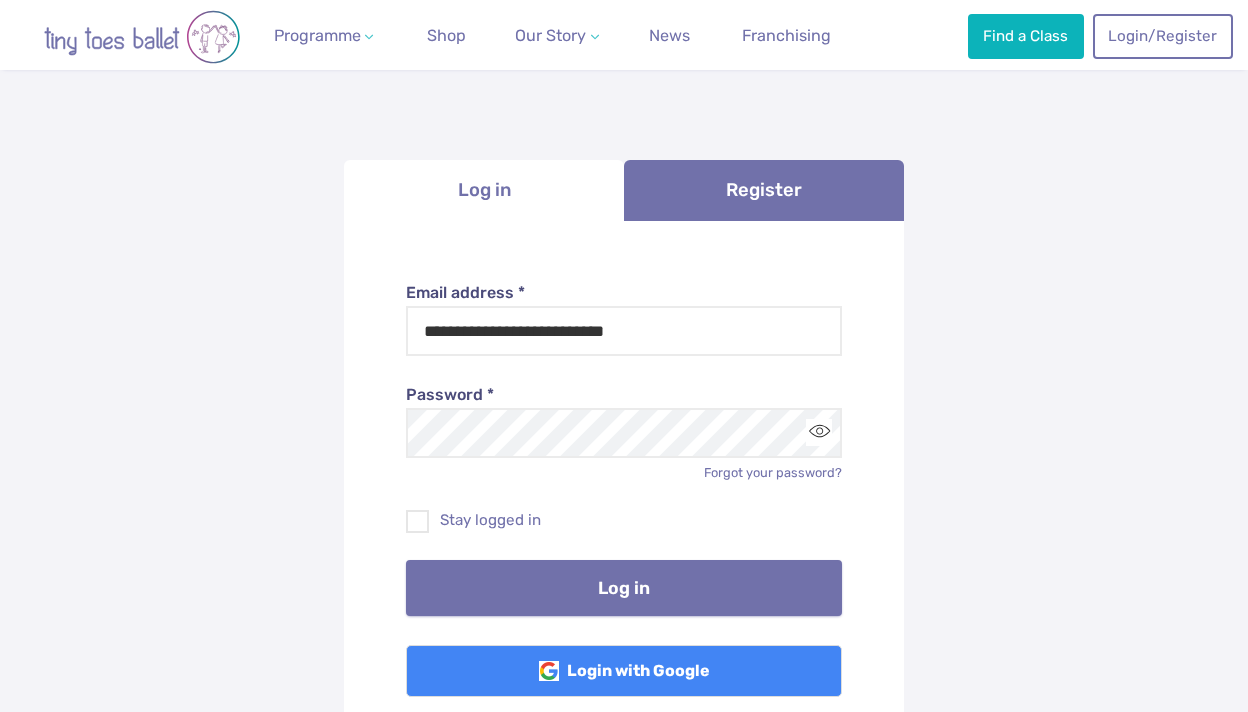 click on "Log in" at bounding box center [624, 588] 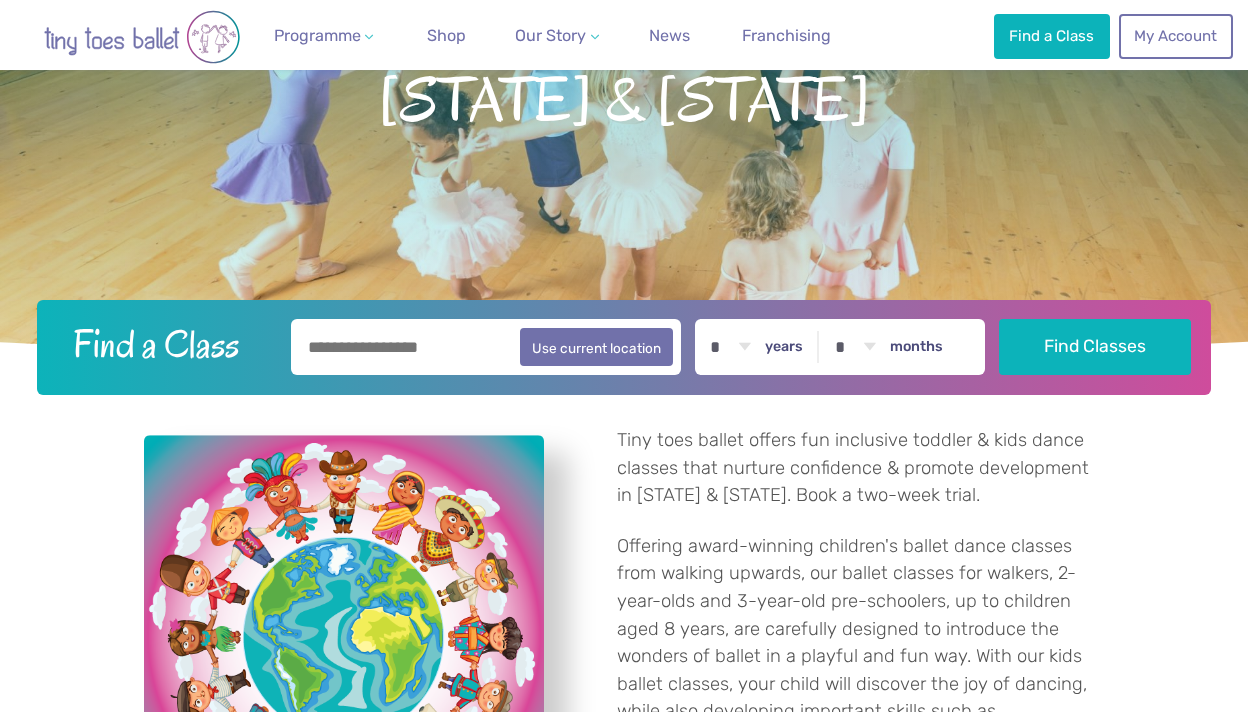 scroll, scrollTop: 283, scrollLeft: 0, axis: vertical 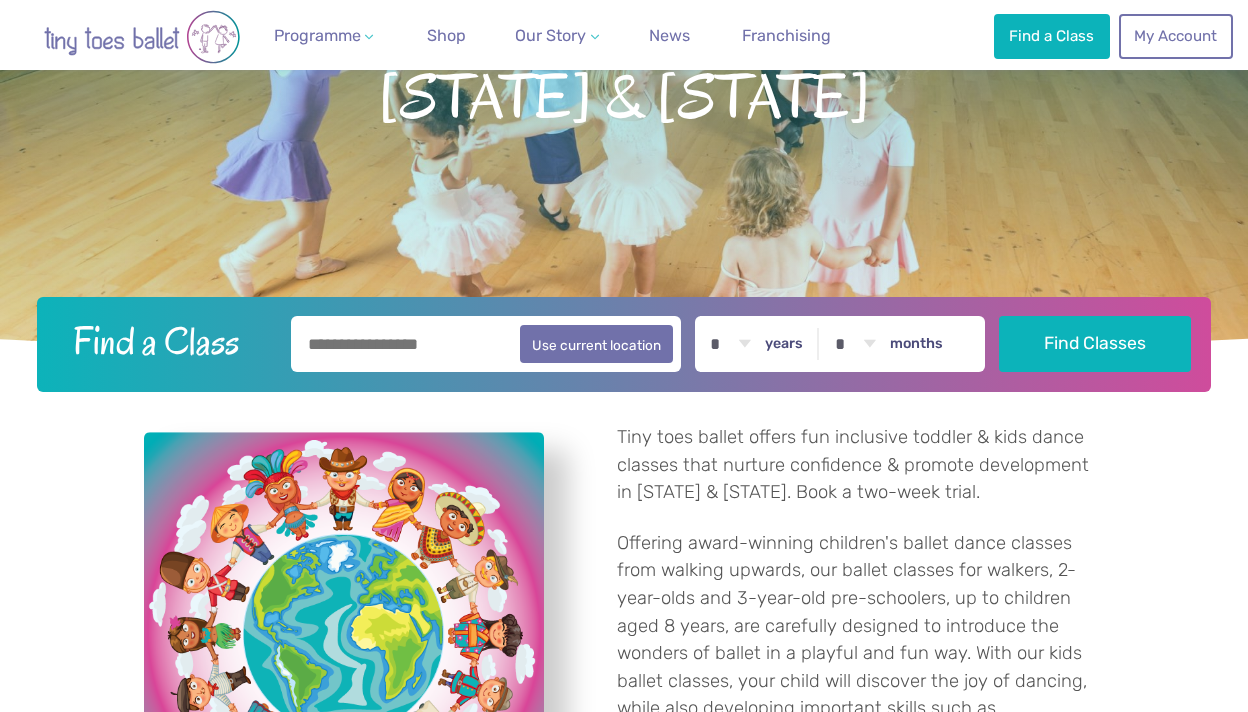 click at bounding box center (485, 344) 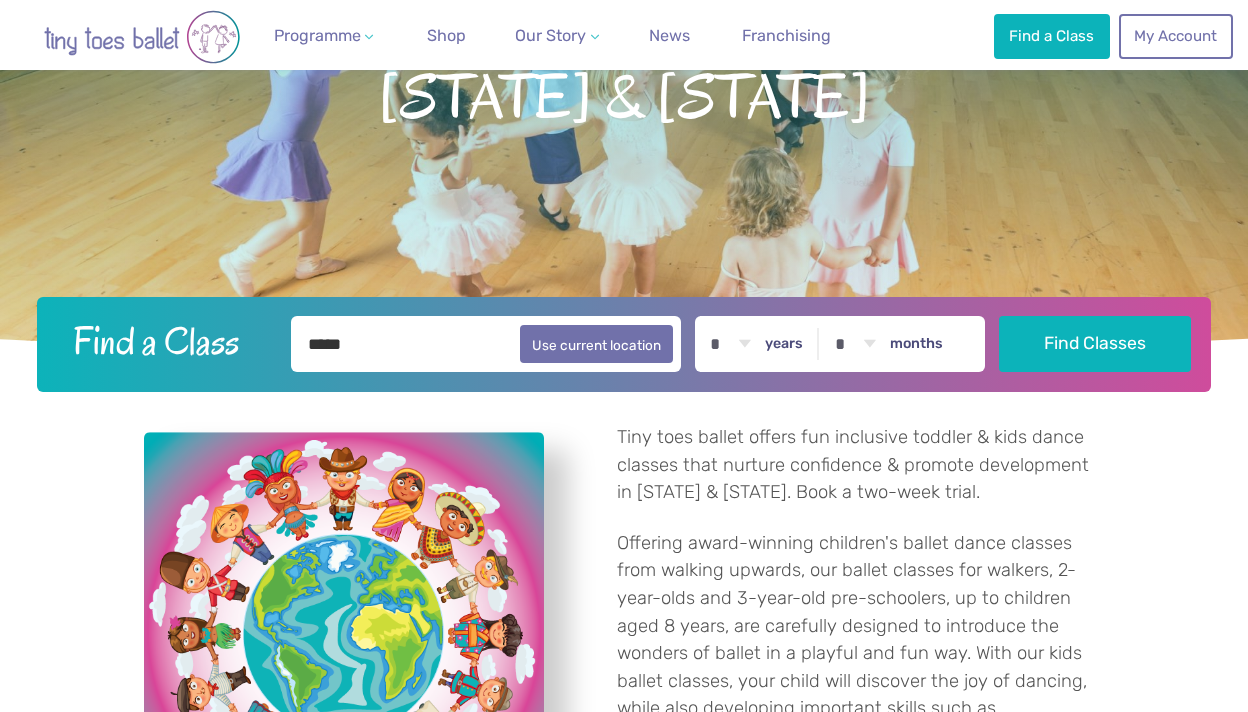 type on "*****" 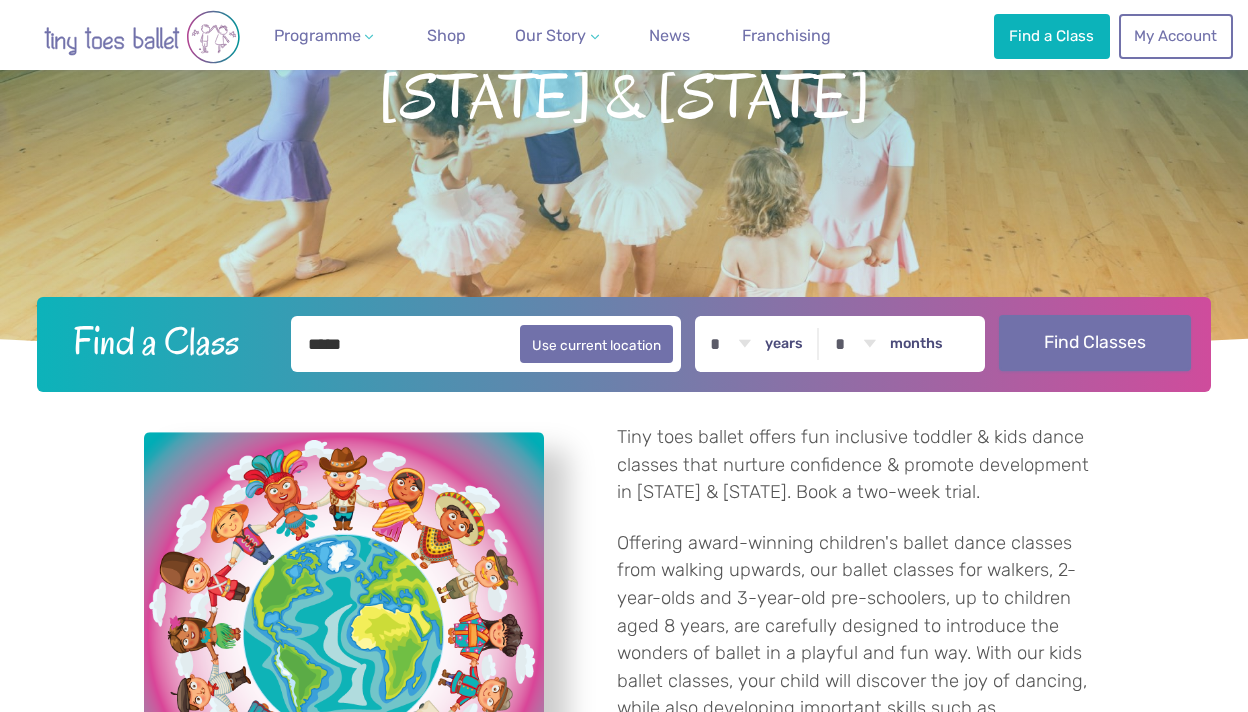 click on "Find Classes" at bounding box center [1094, 343] 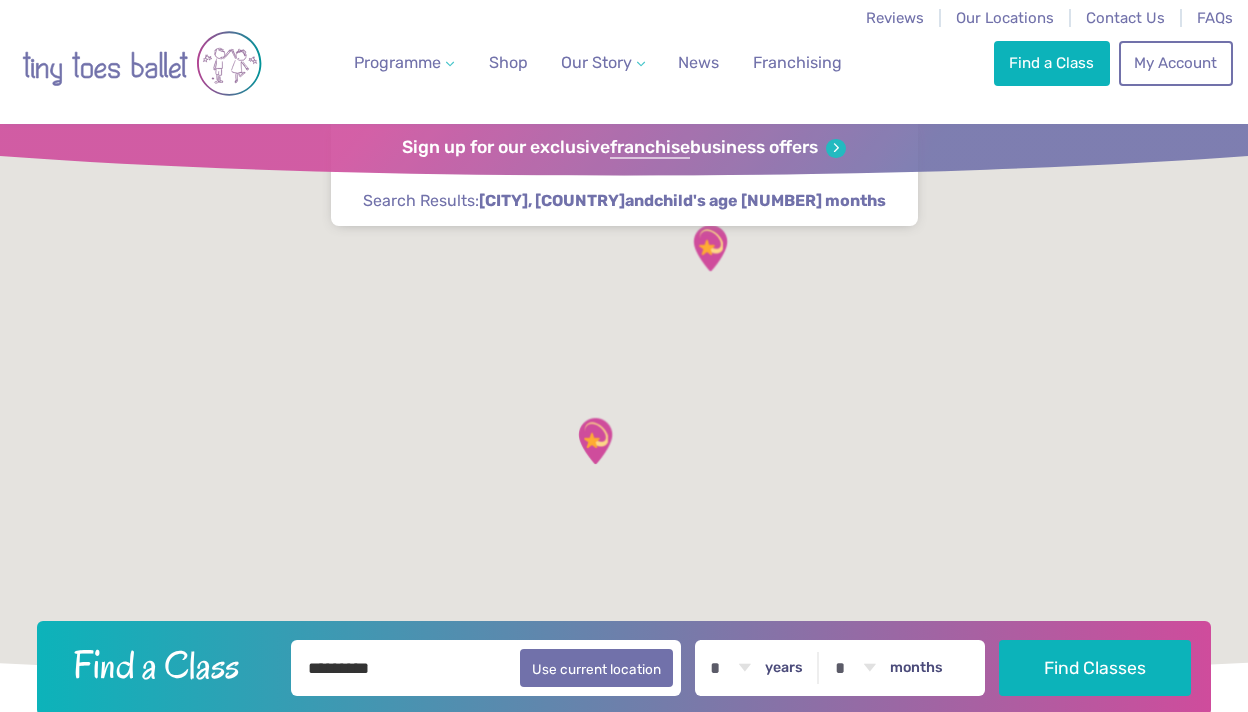scroll, scrollTop: 0, scrollLeft: 0, axis: both 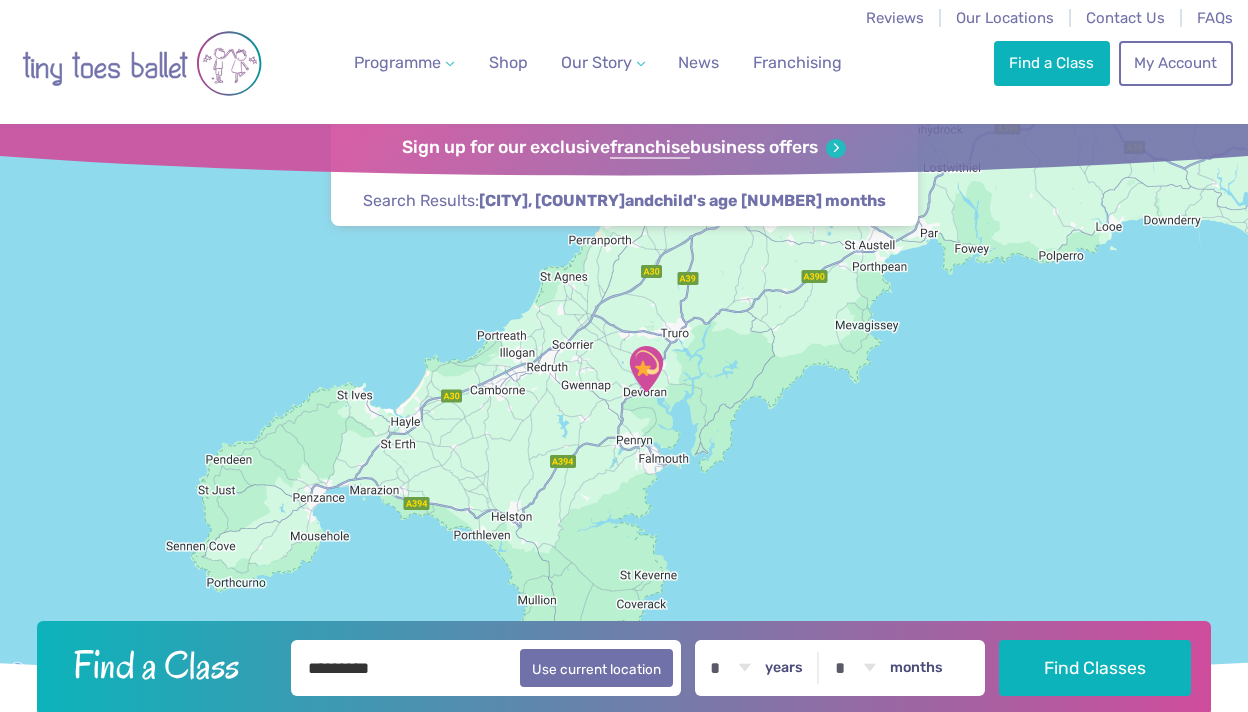 drag, startPoint x: 703, startPoint y: 376, endPoint x: 753, endPoint y: 306, distance: 86.023254 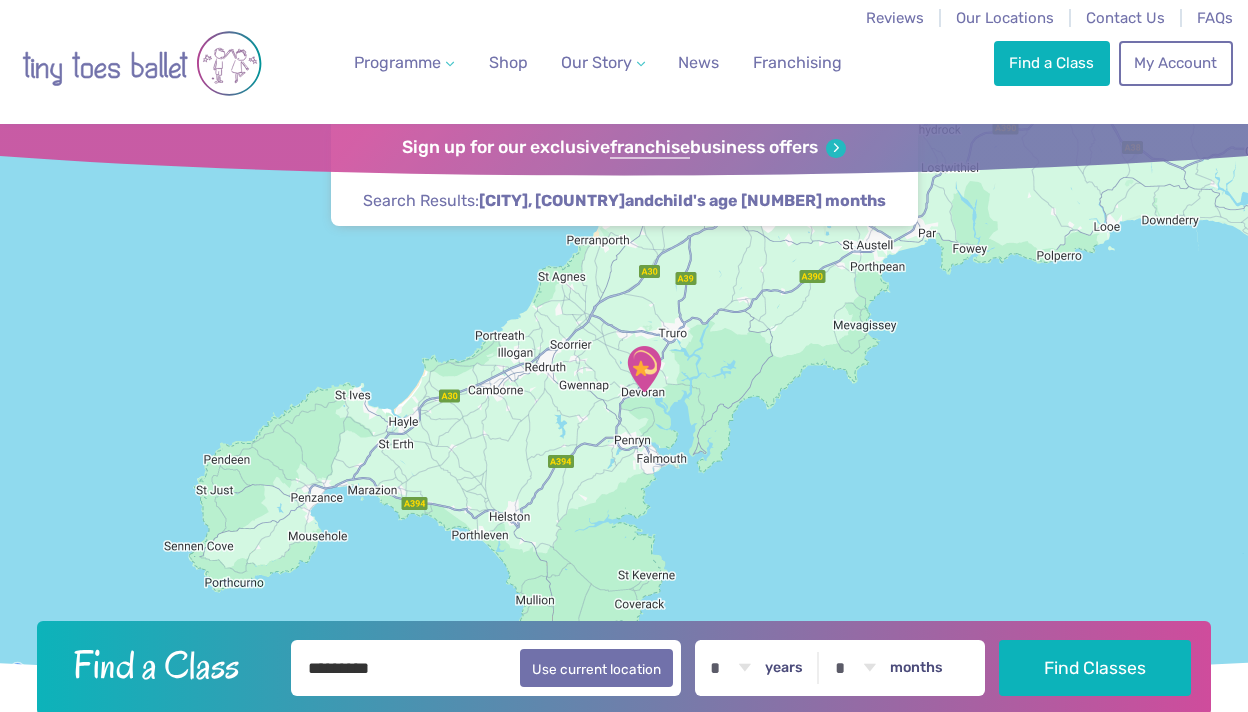 click at bounding box center [644, 369] 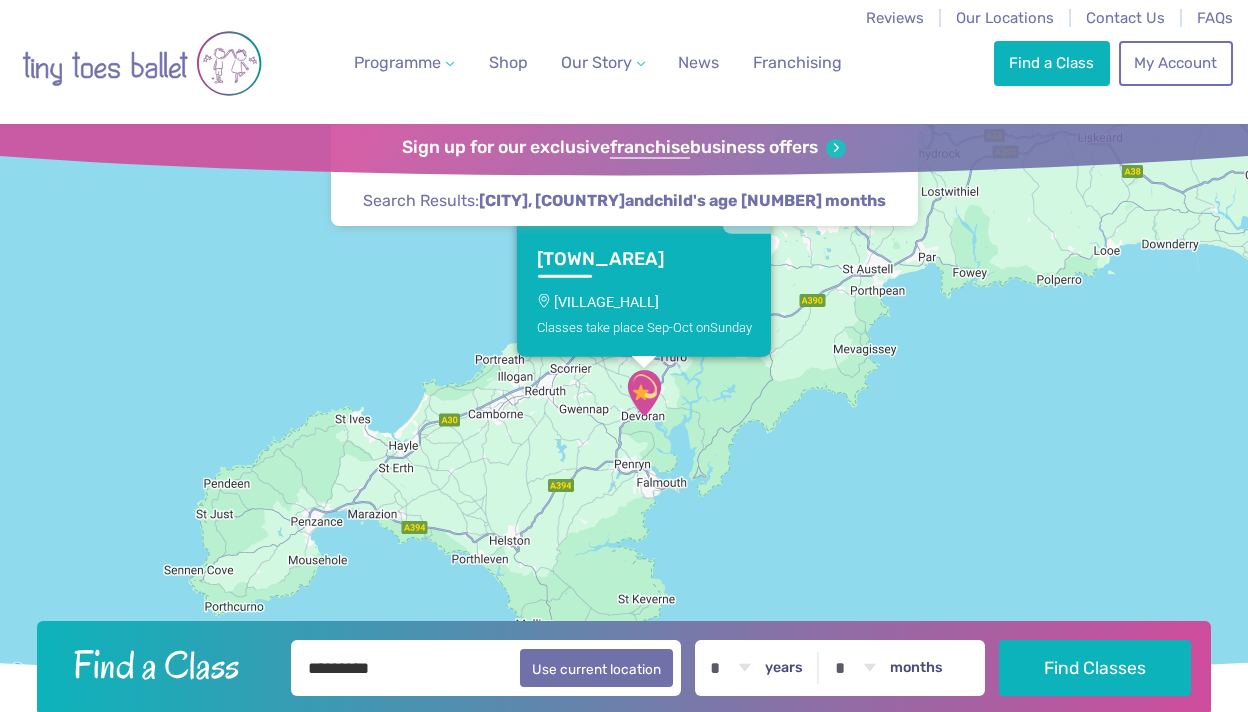 click on "[AREA] Village Hall" at bounding box center (644, 301) 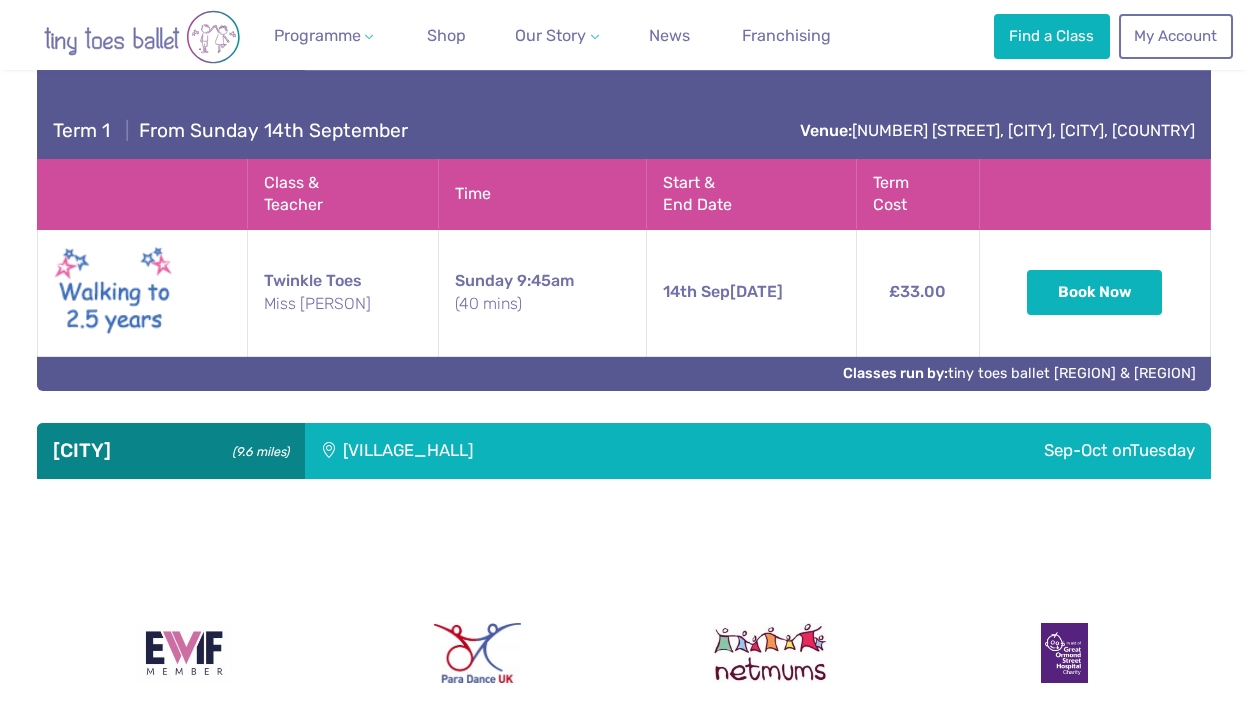 scroll, scrollTop: 863, scrollLeft: 0, axis: vertical 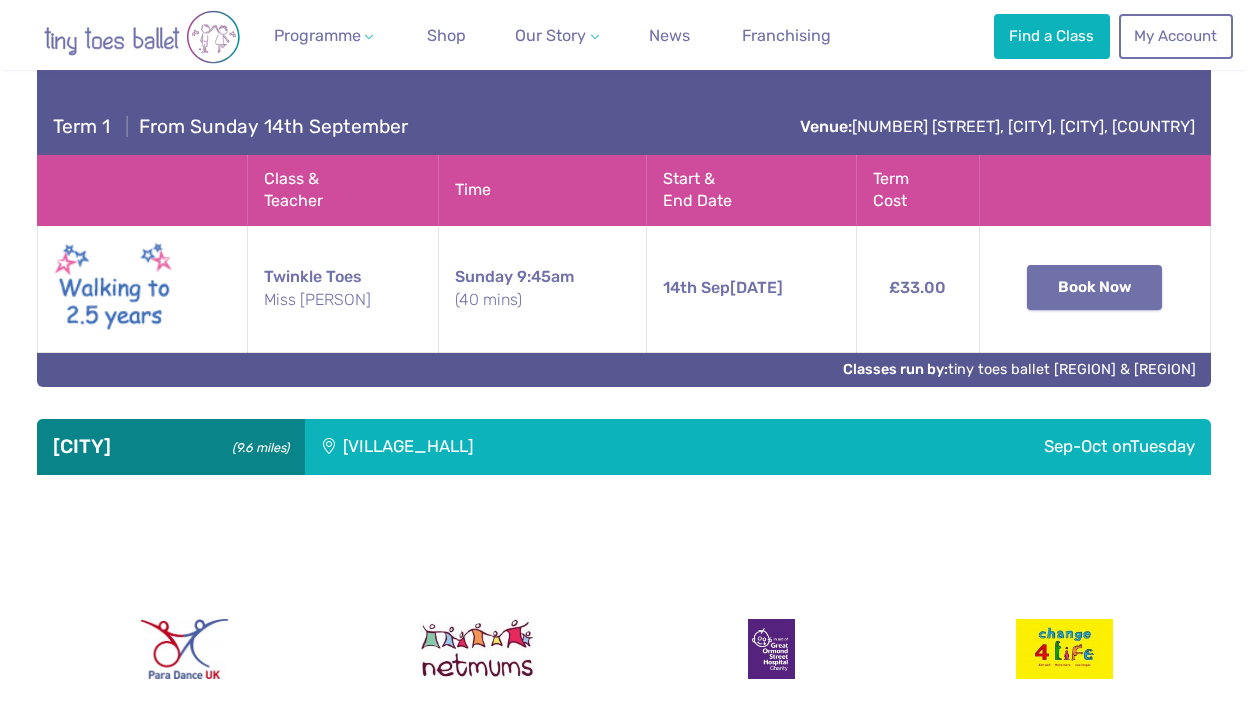 click on "Book Now" at bounding box center [1095, 287] 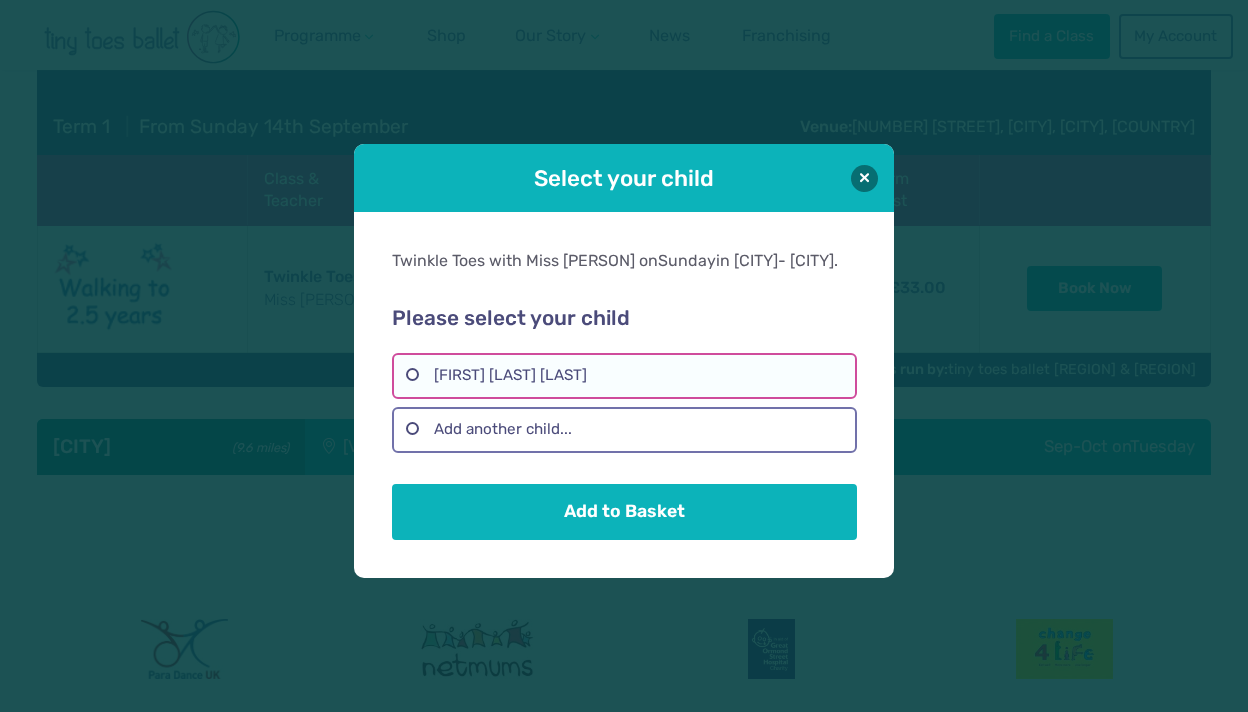 click on "Aurora Fay Durban" at bounding box center [624, 376] 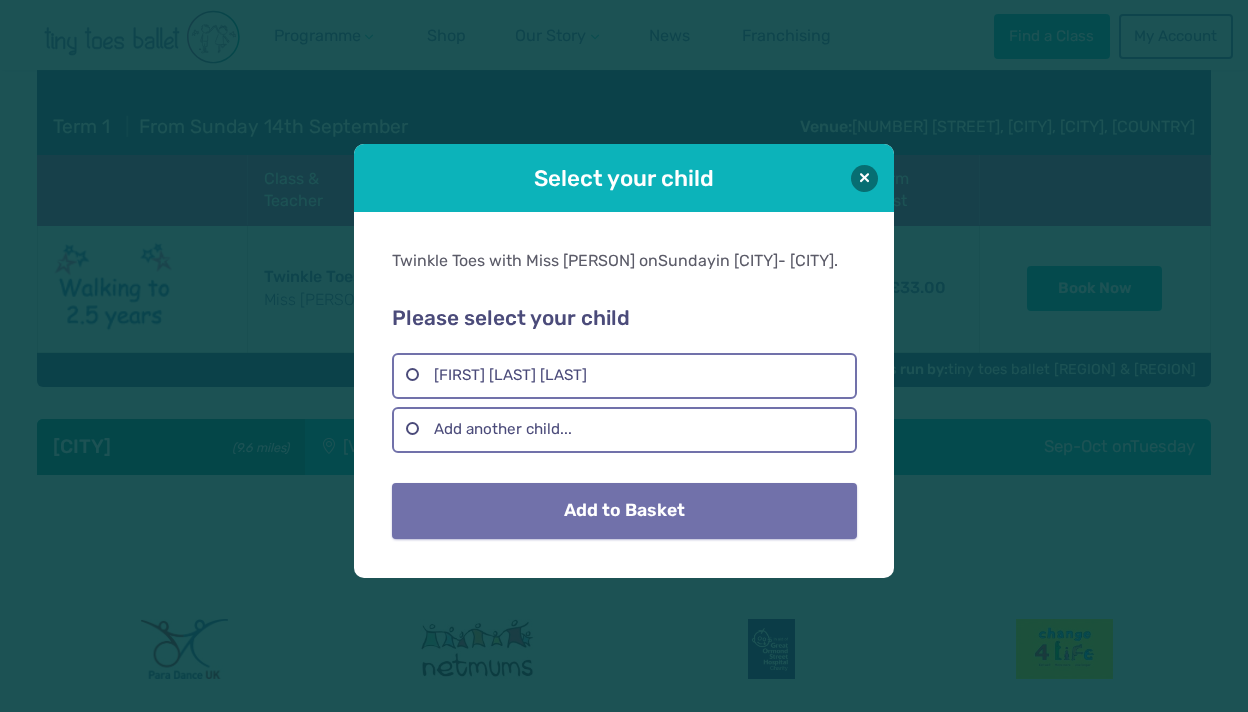 click on "Add to Basket" at bounding box center [624, 511] 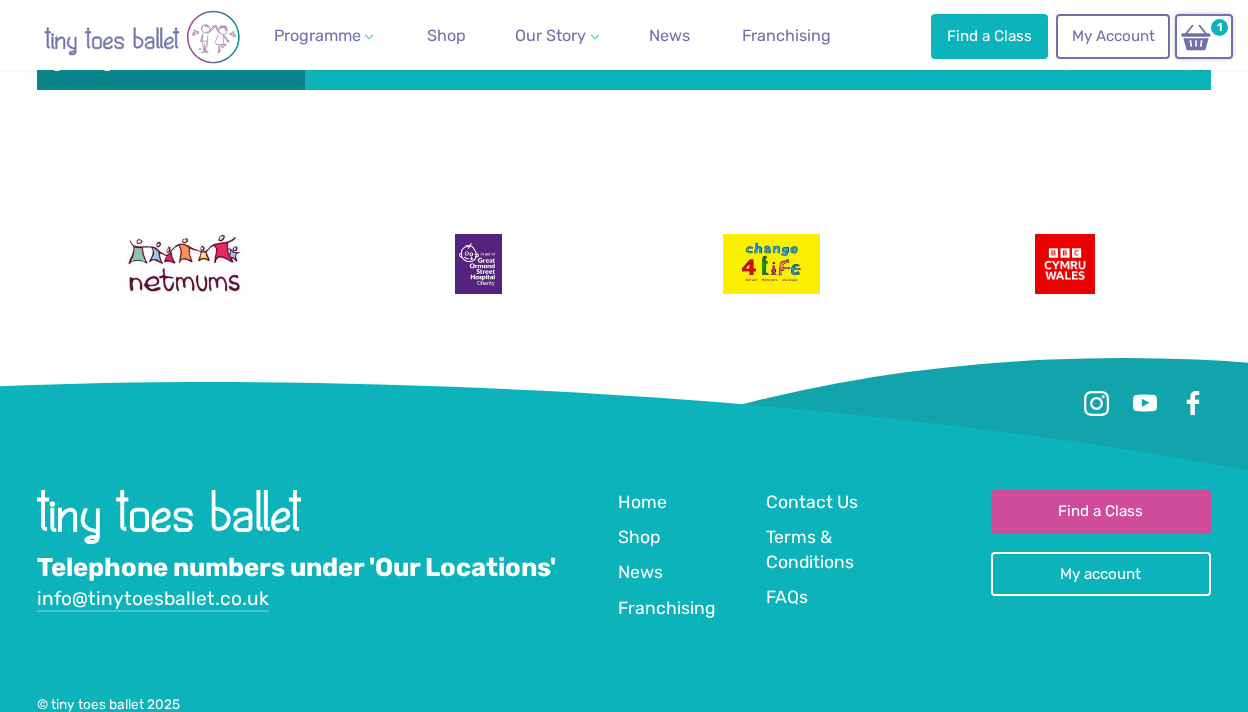 scroll, scrollTop: 1051, scrollLeft: 0, axis: vertical 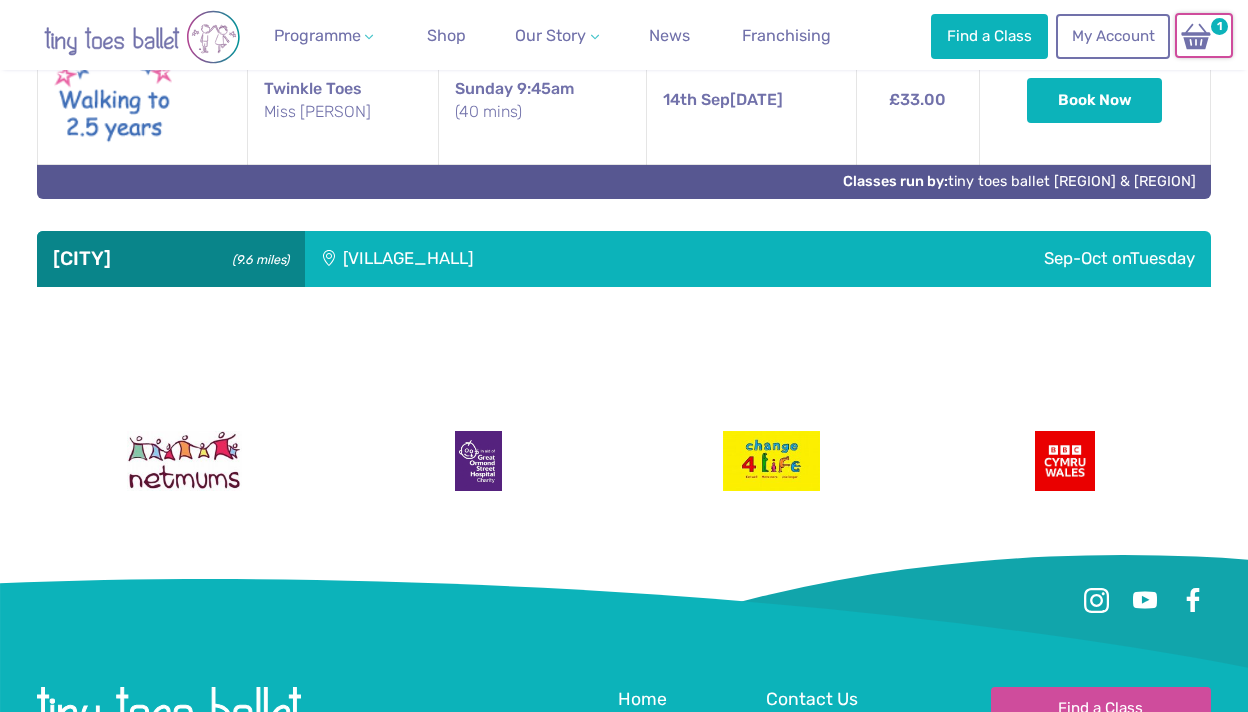 click at bounding box center [1196, 36] 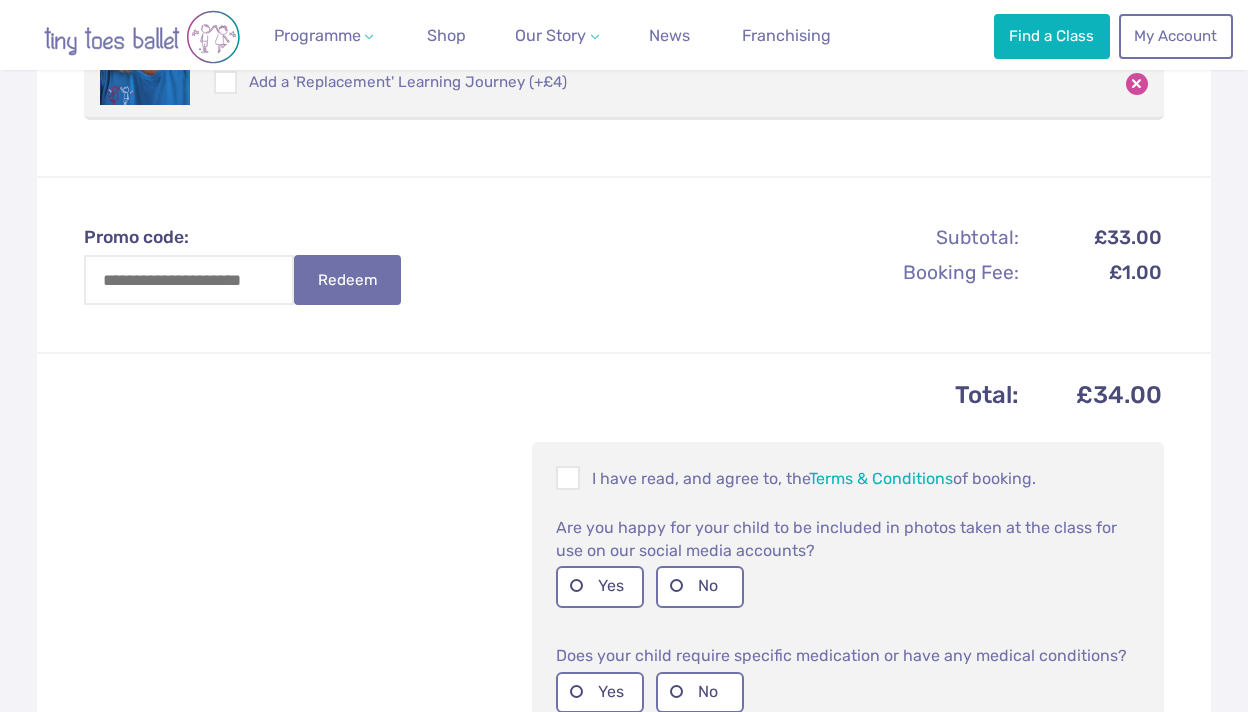 scroll, scrollTop: 542, scrollLeft: 0, axis: vertical 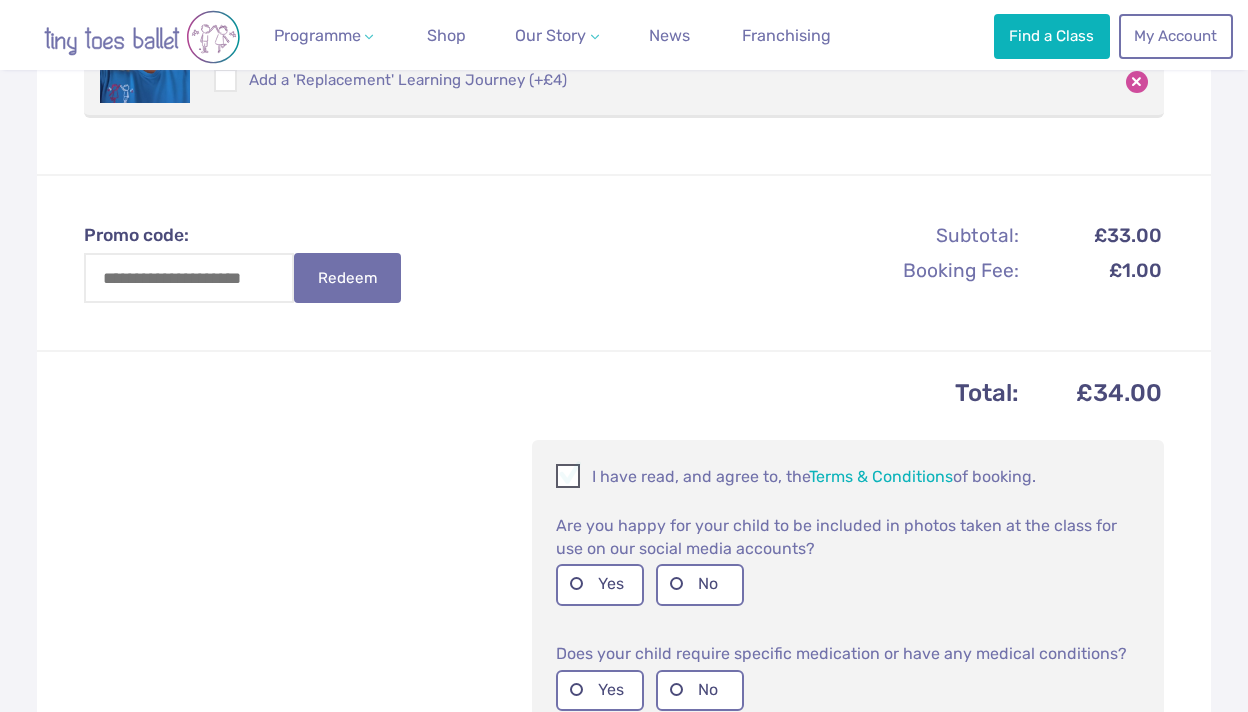 click at bounding box center (569, 479) 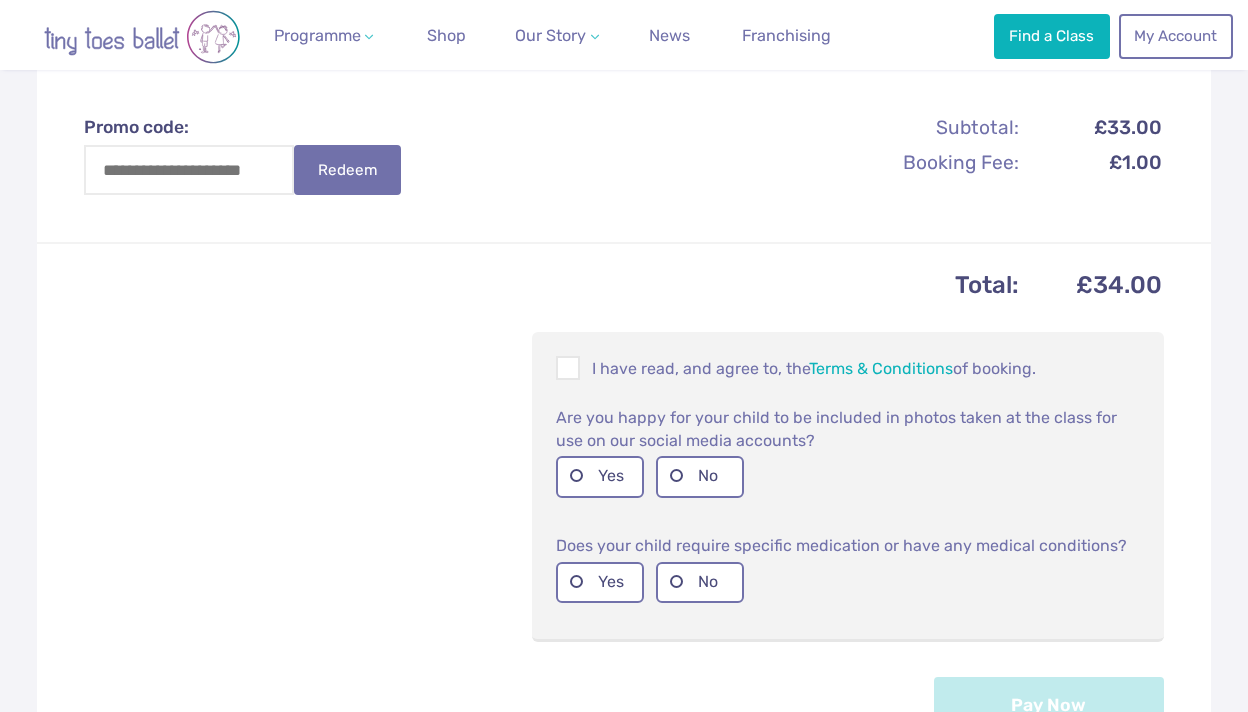 scroll, scrollTop: 658, scrollLeft: 0, axis: vertical 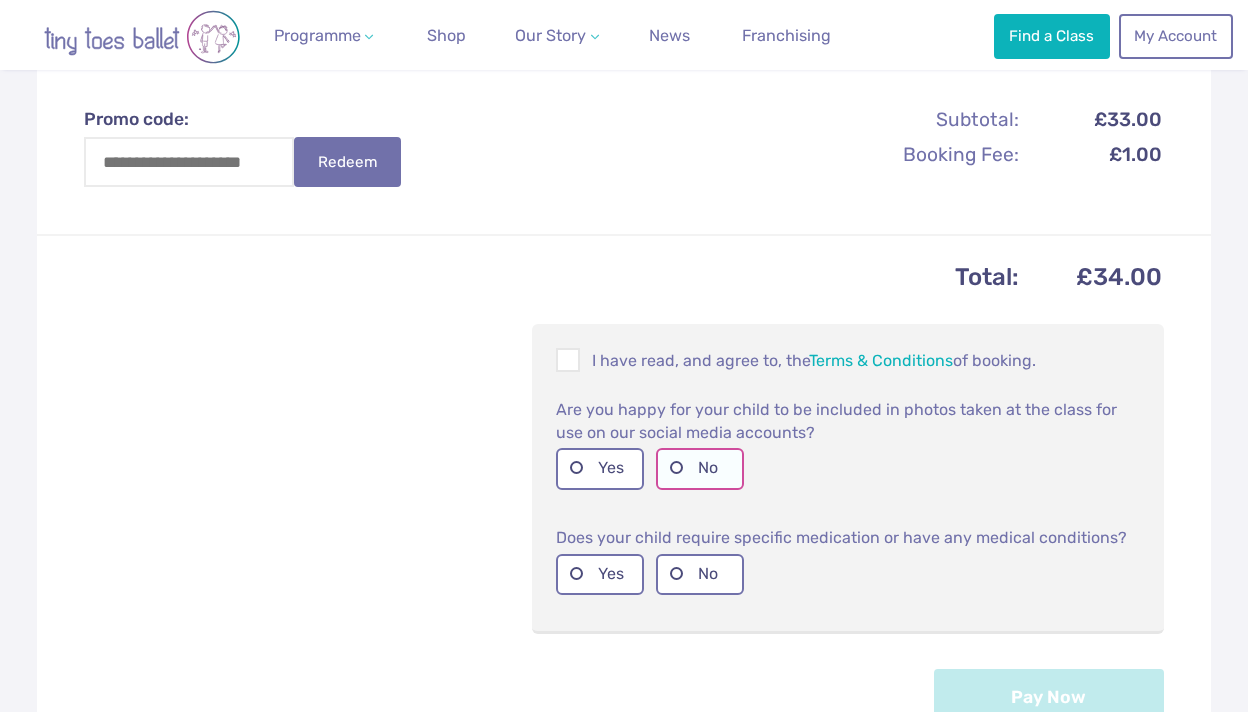 click on "No" at bounding box center (700, 468) 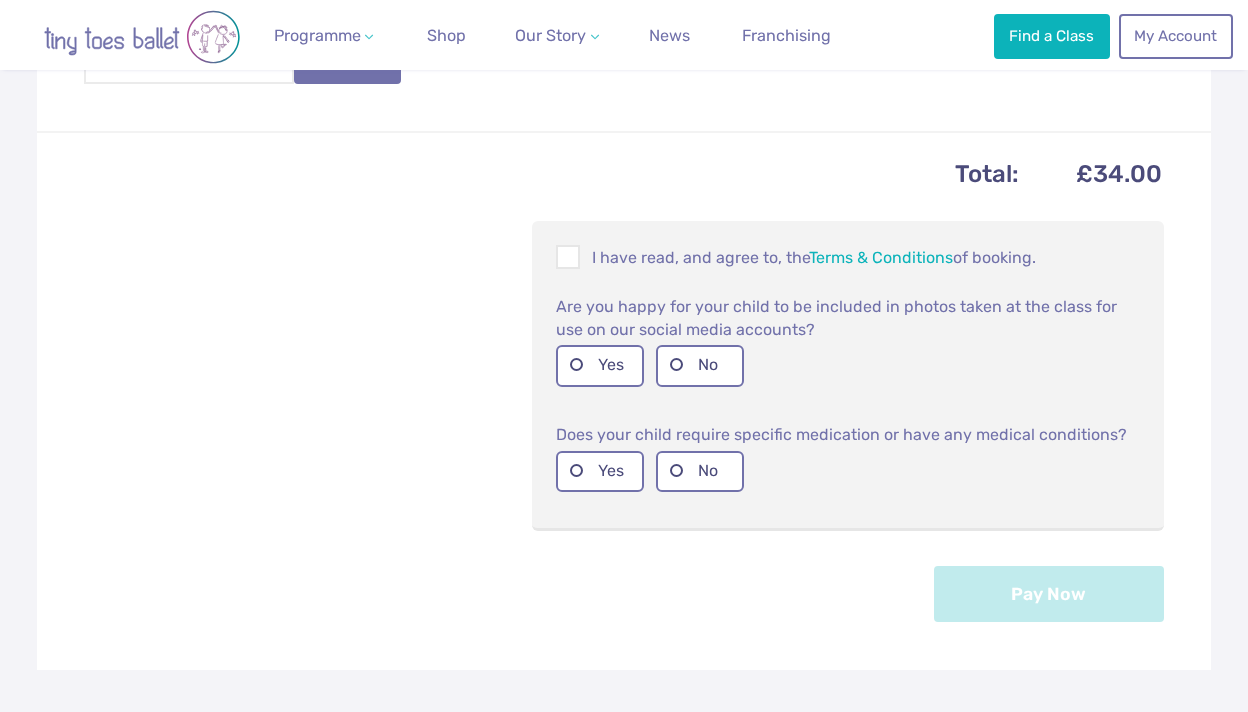 scroll, scrollTop: 763, scrollLeft: 0, axis: vertical 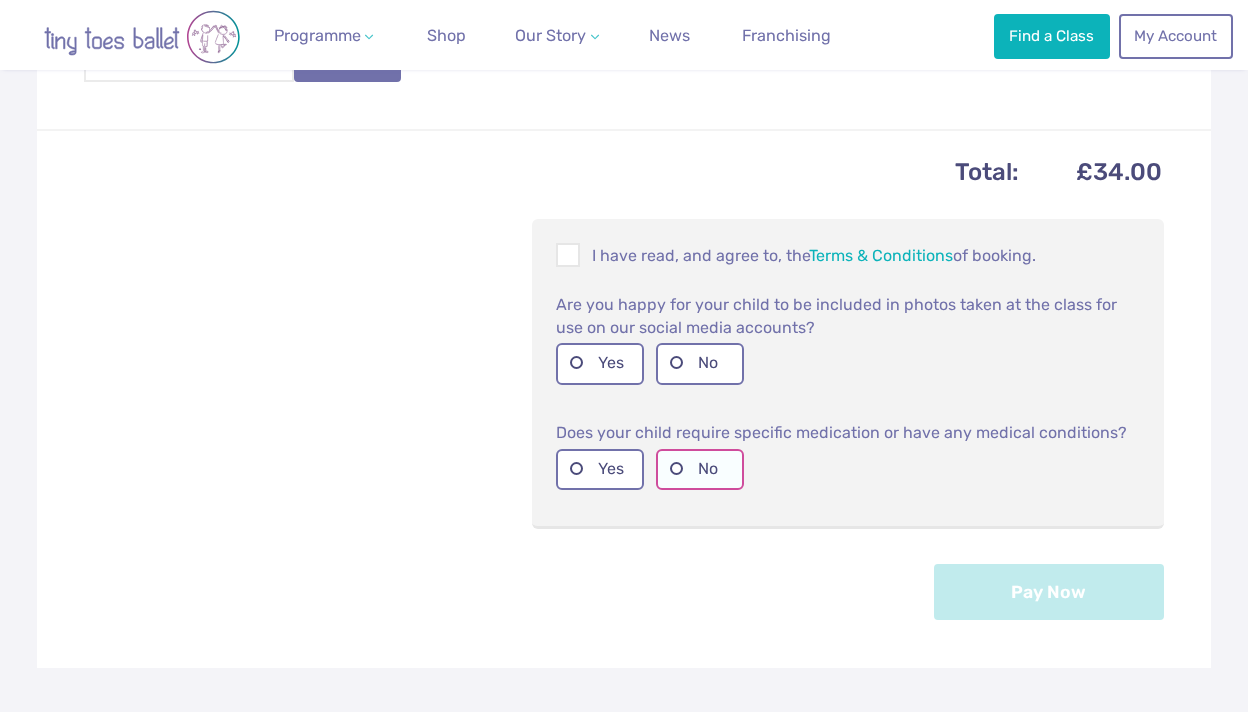 click on "No" at bounding box center (700, 469) 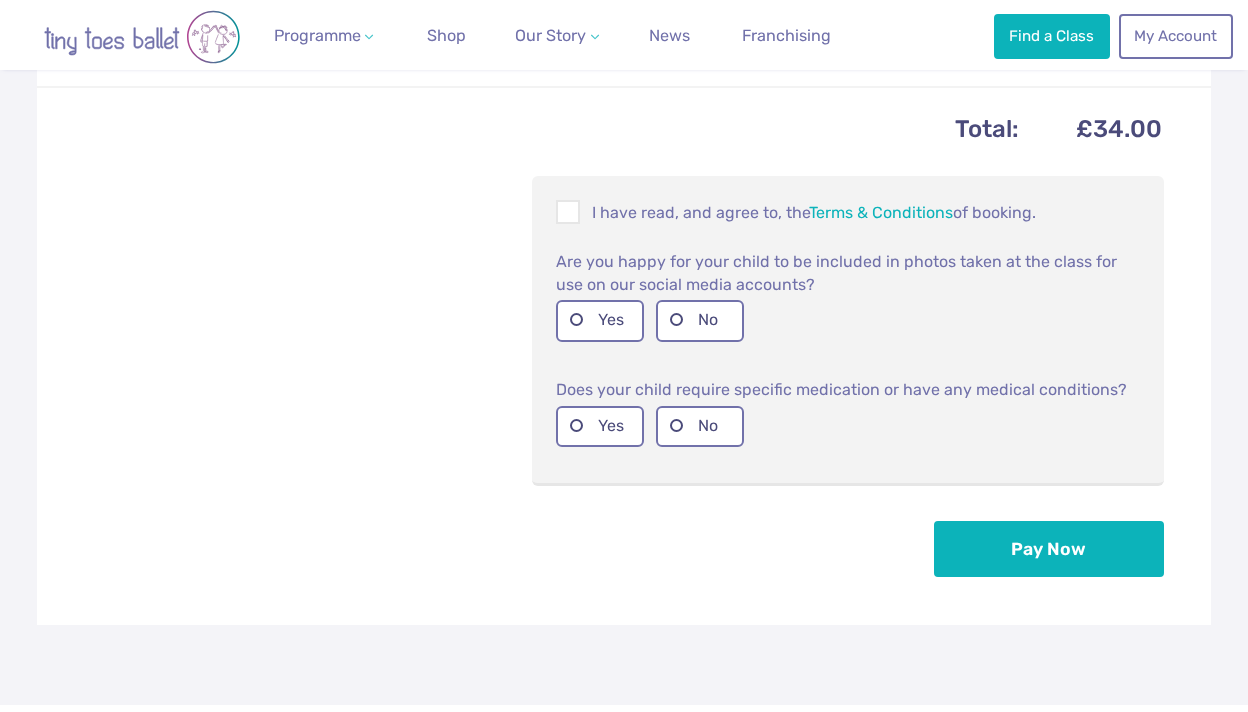 scroll, scrollTop: 817, scrollLeft: 0, axis: vertical 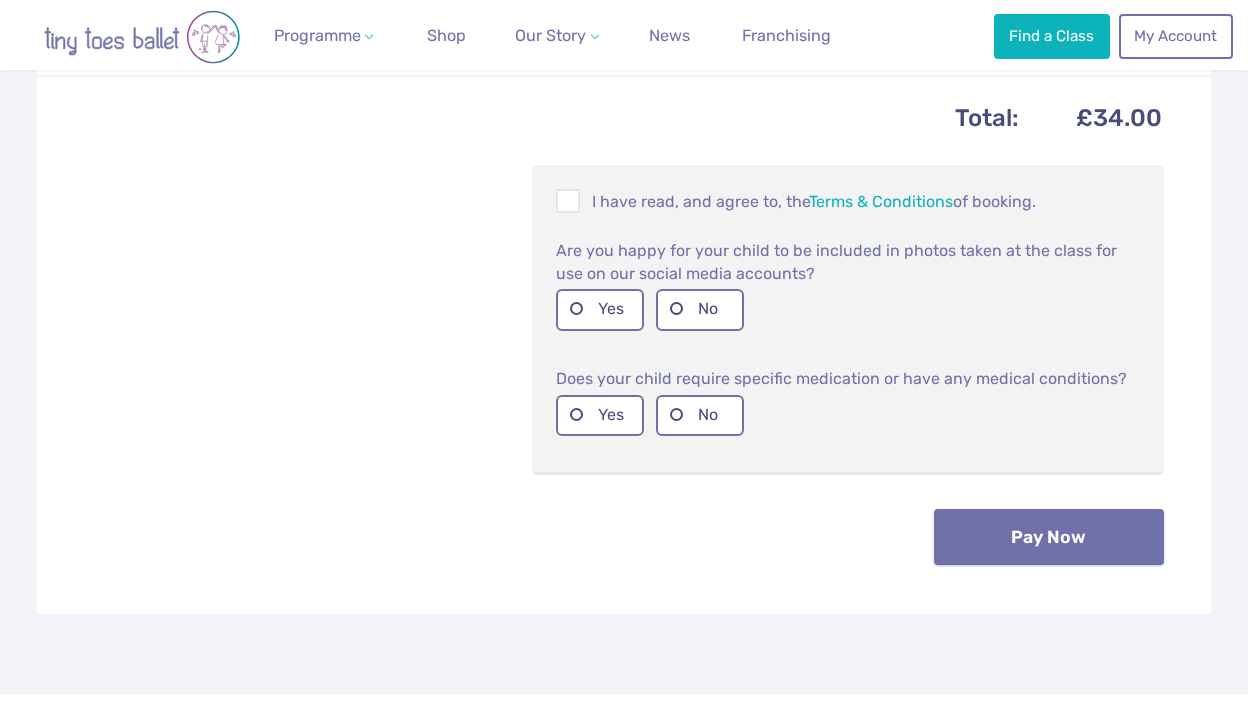 click on "Pay Now" at bounding box center [1049, 537] 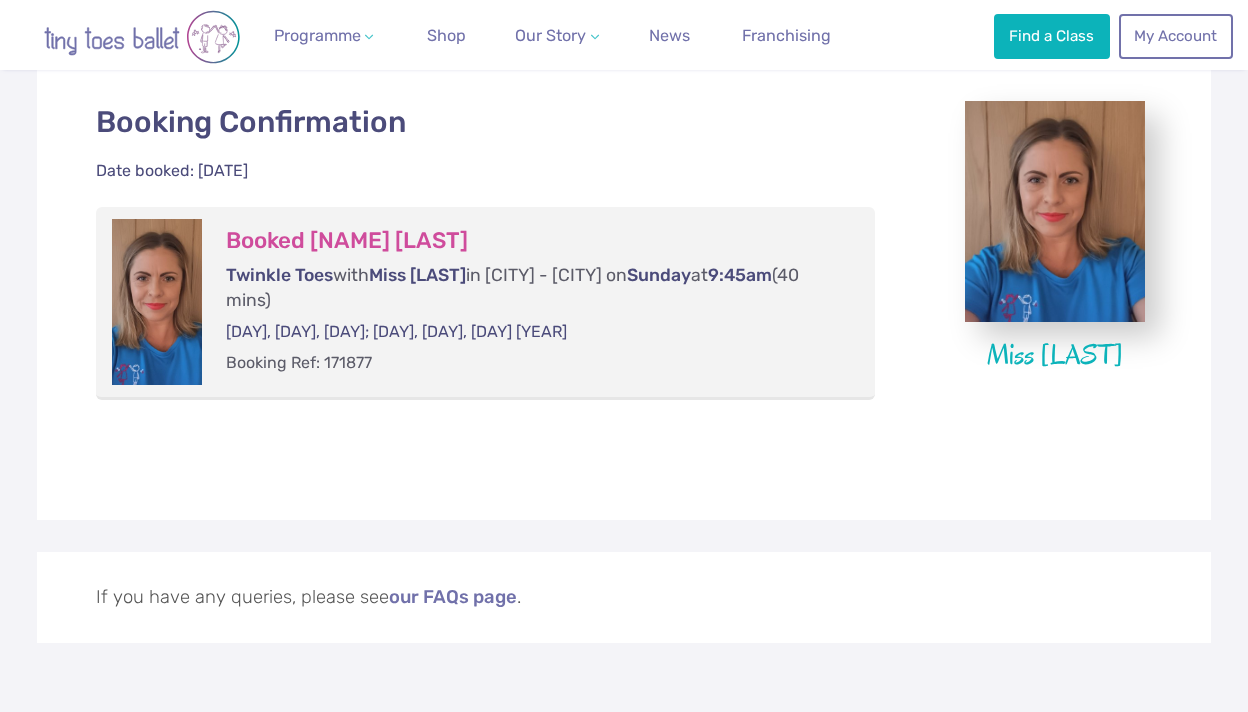 scroll, scrollTop: 433, scrollLeft: 0, axis: vertical 